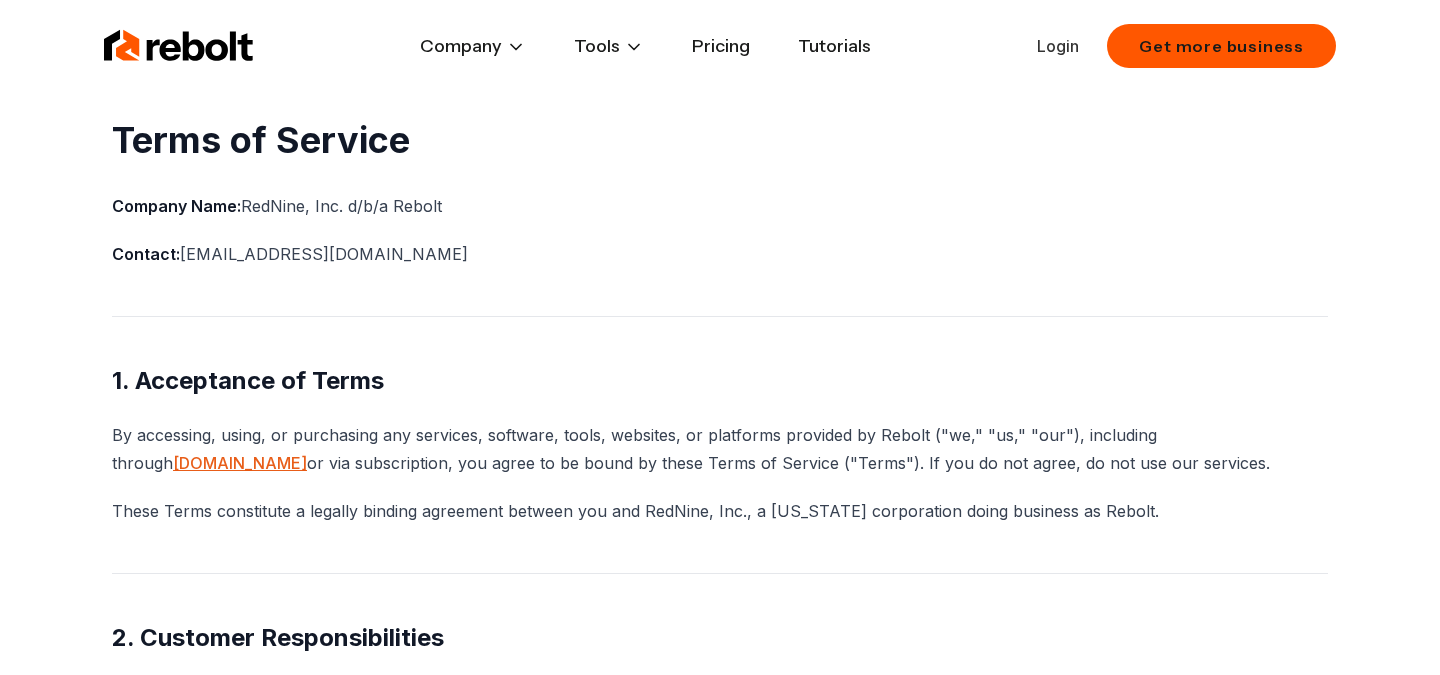 scroll, scrollTop: 0, scrollLeft: 0, axis: both 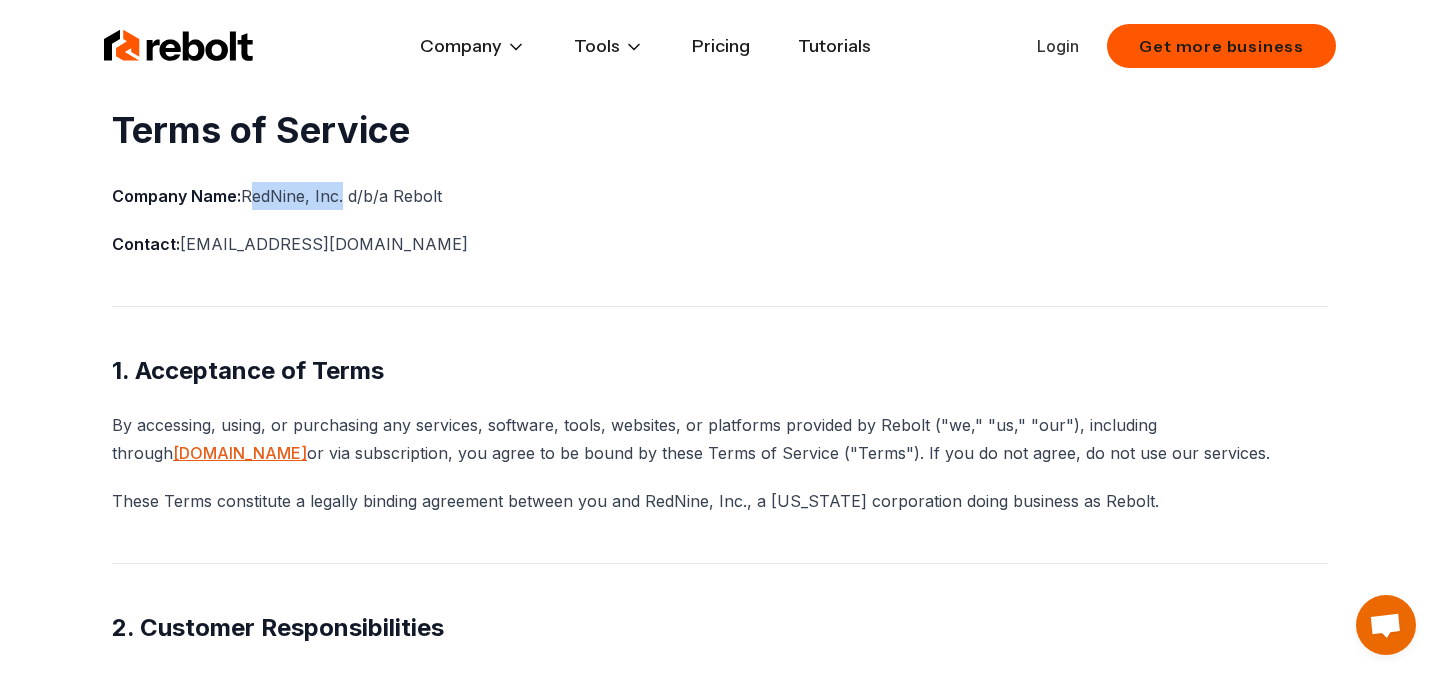 drag, startPoint x: 246, startPoint y: 191, endPoint x: 335, endPoint y: 209, distance: 90.80198 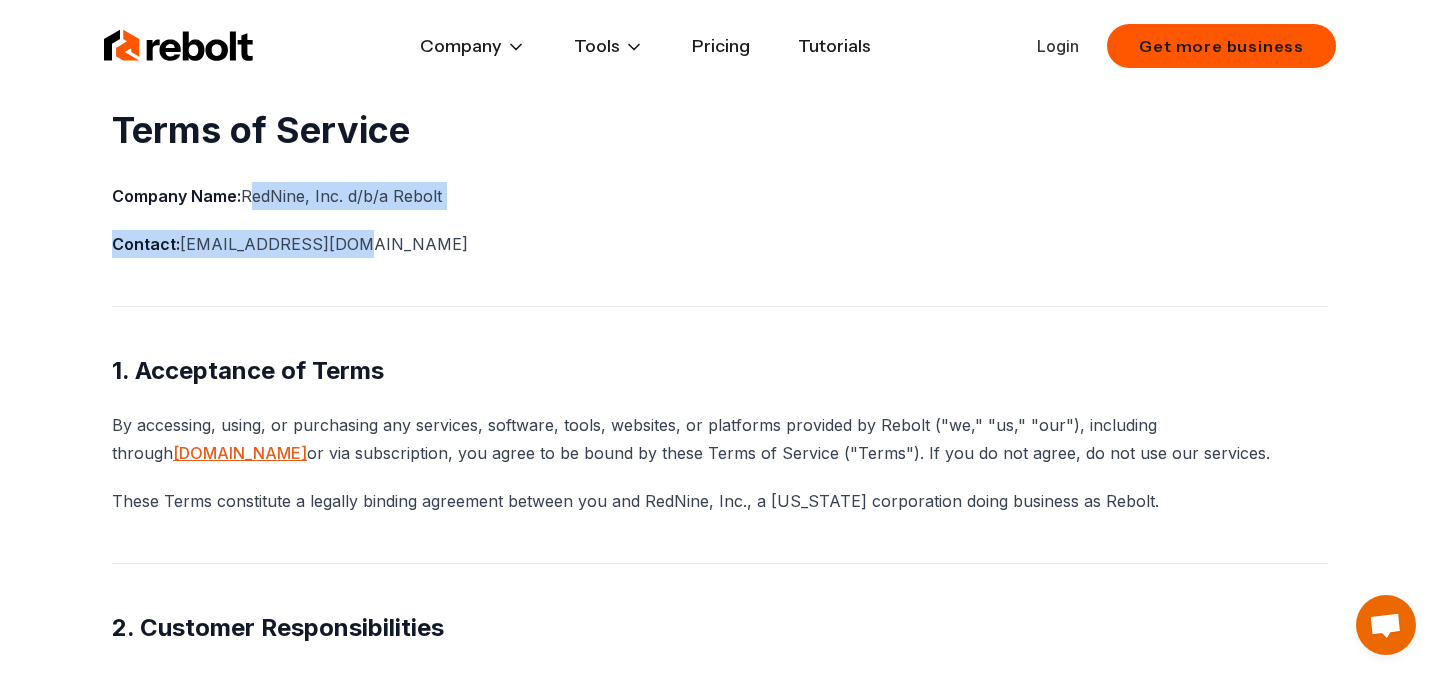 click on "Company Name:  RedNine, Inc. d/b/a Rebolt" at bounding box center [720, 196] 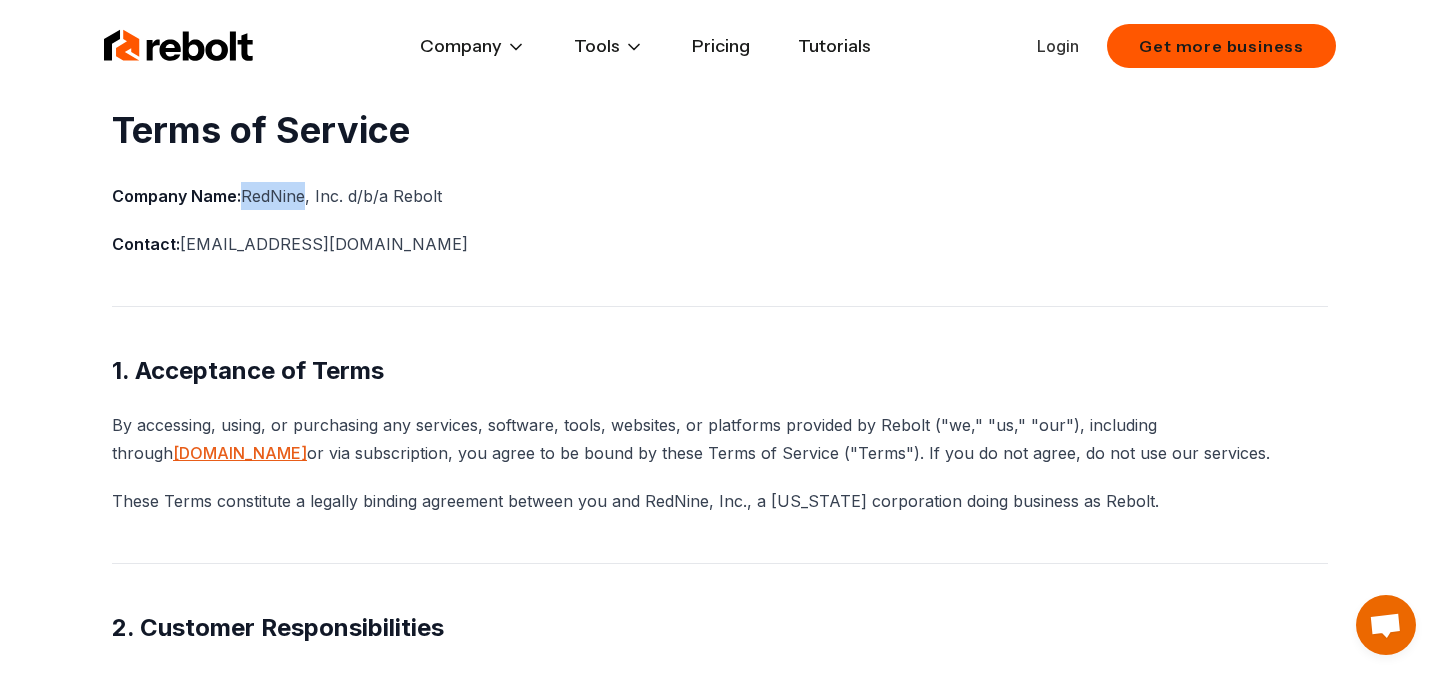 drag, startPoint x: 241, startPoint y: 191, endPoint x: 308, endPoint y: 199, distance: 67.47592 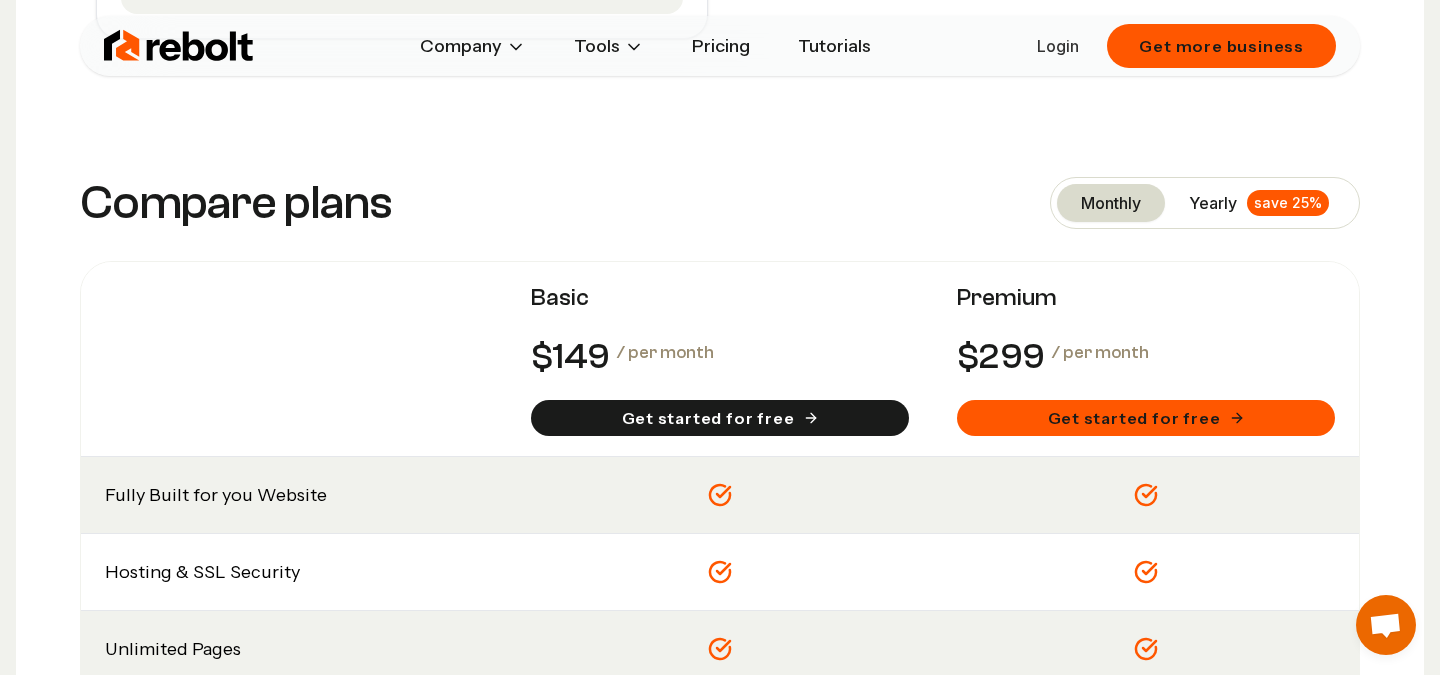 scroll, scrollTop: 1375, scrollLeft: 0, axis: vertical 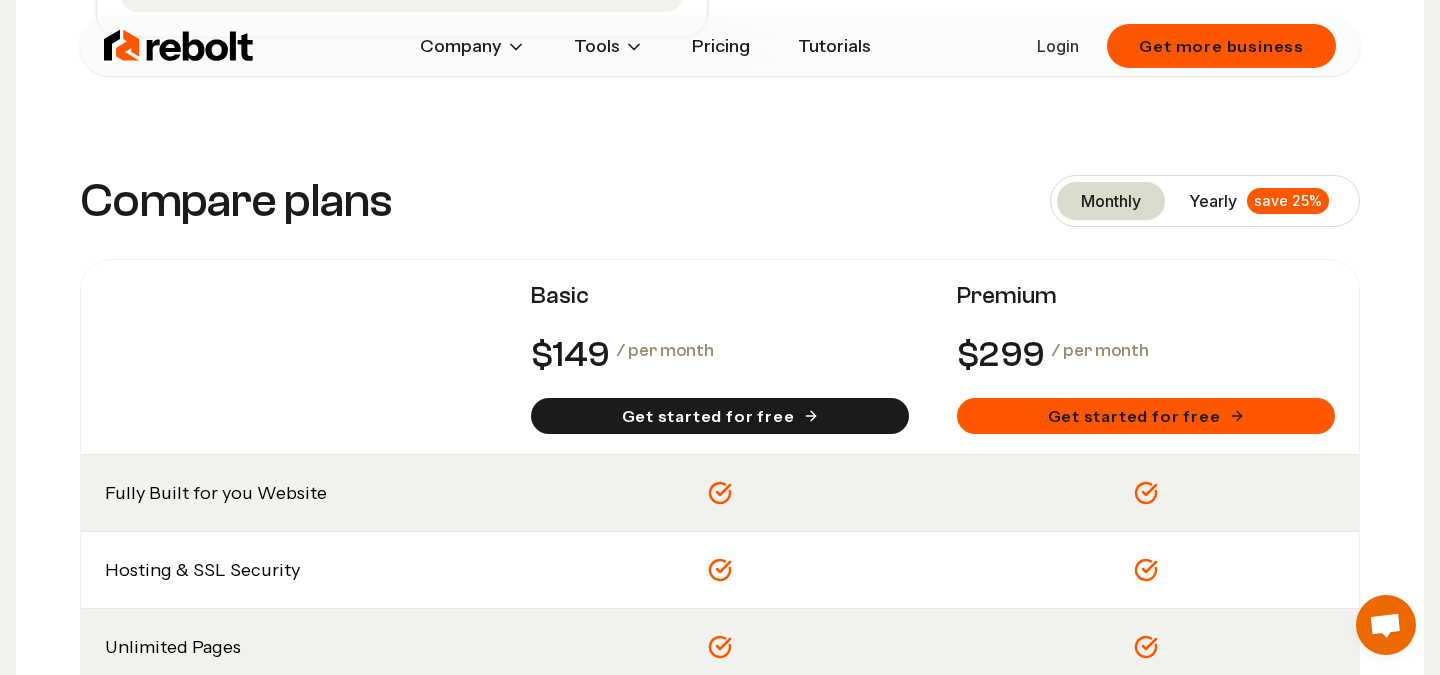 click on "yearly" at bounding box center [1213, 201] 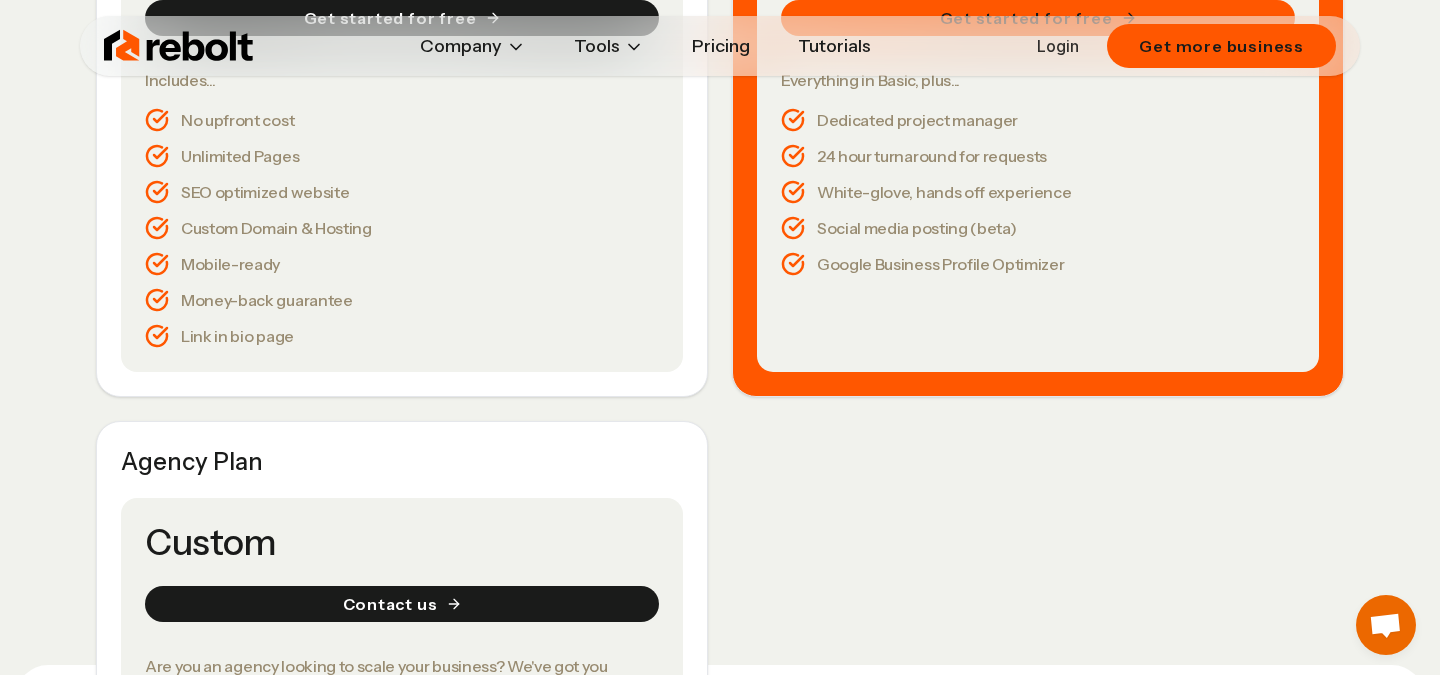 scroll, scrollTop: 0, scrollLeft: 0, axis: both 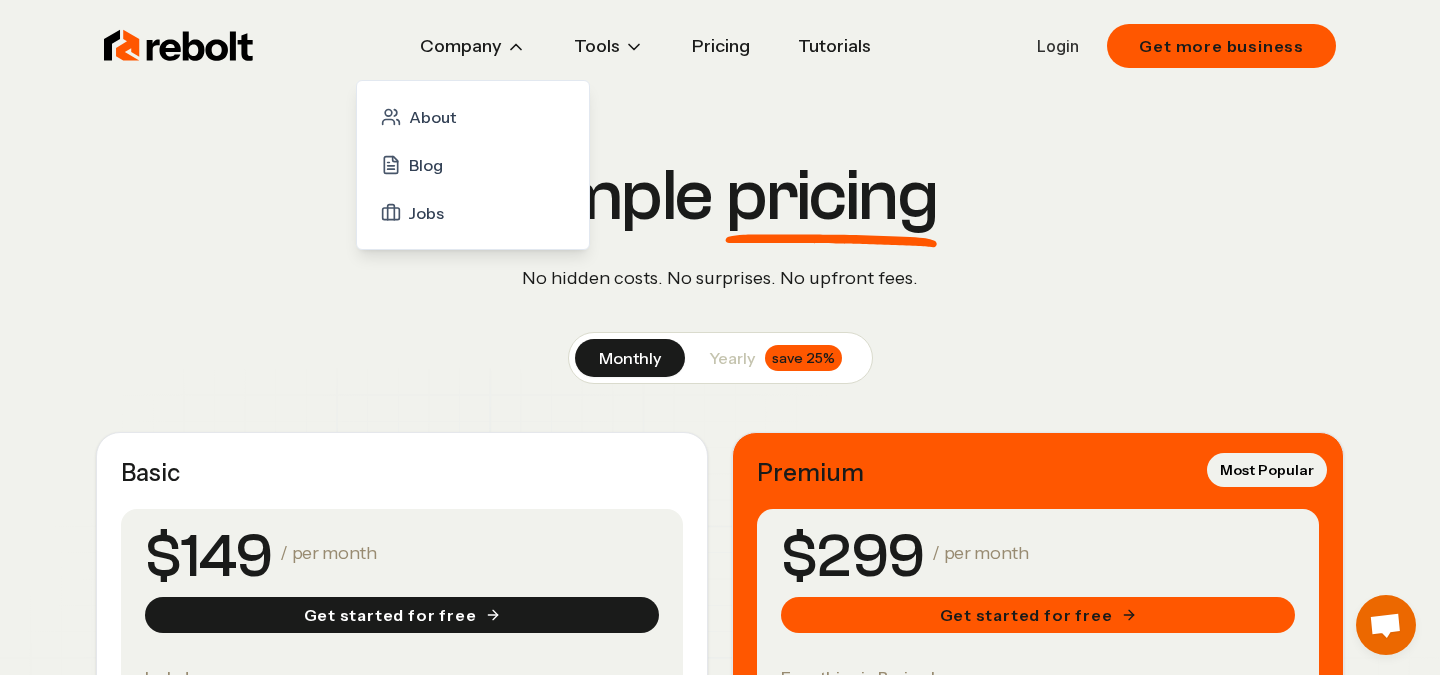 click on "Company" at bounding box center [473, 46] 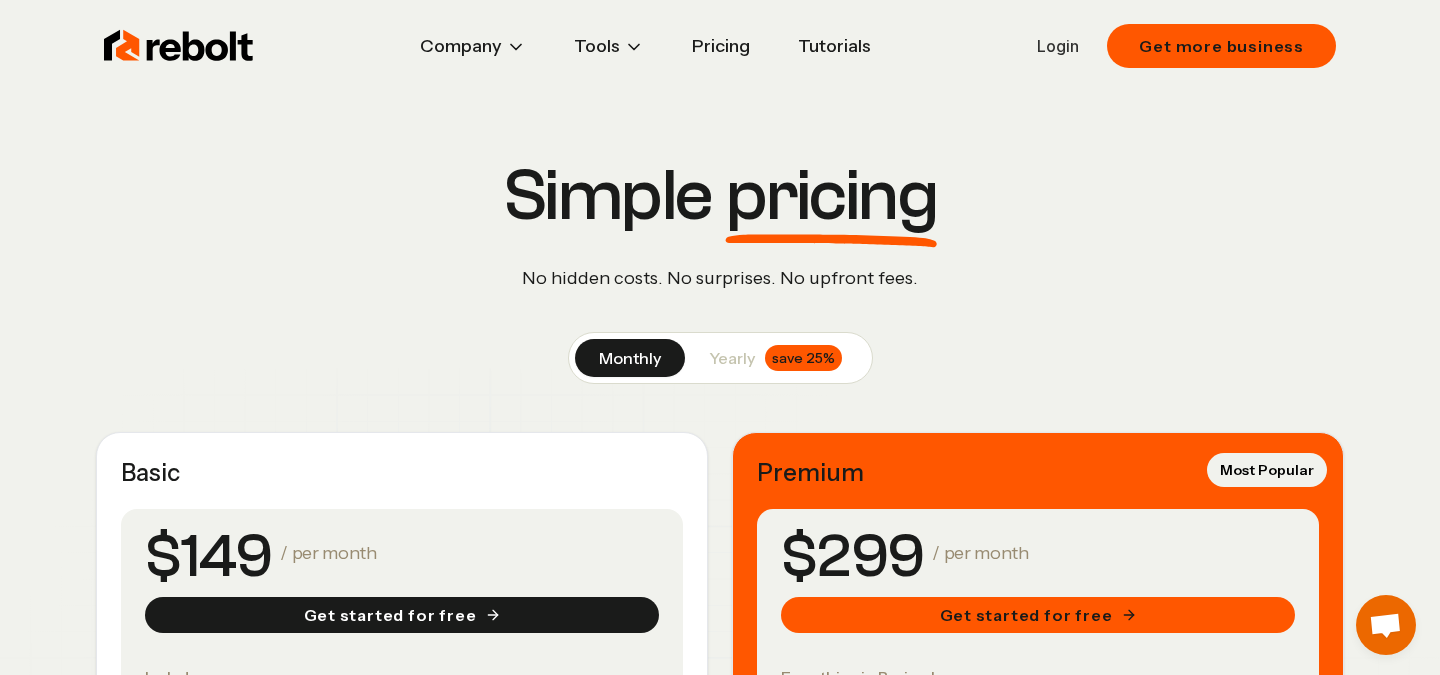 click at bounding box center [179, 46] 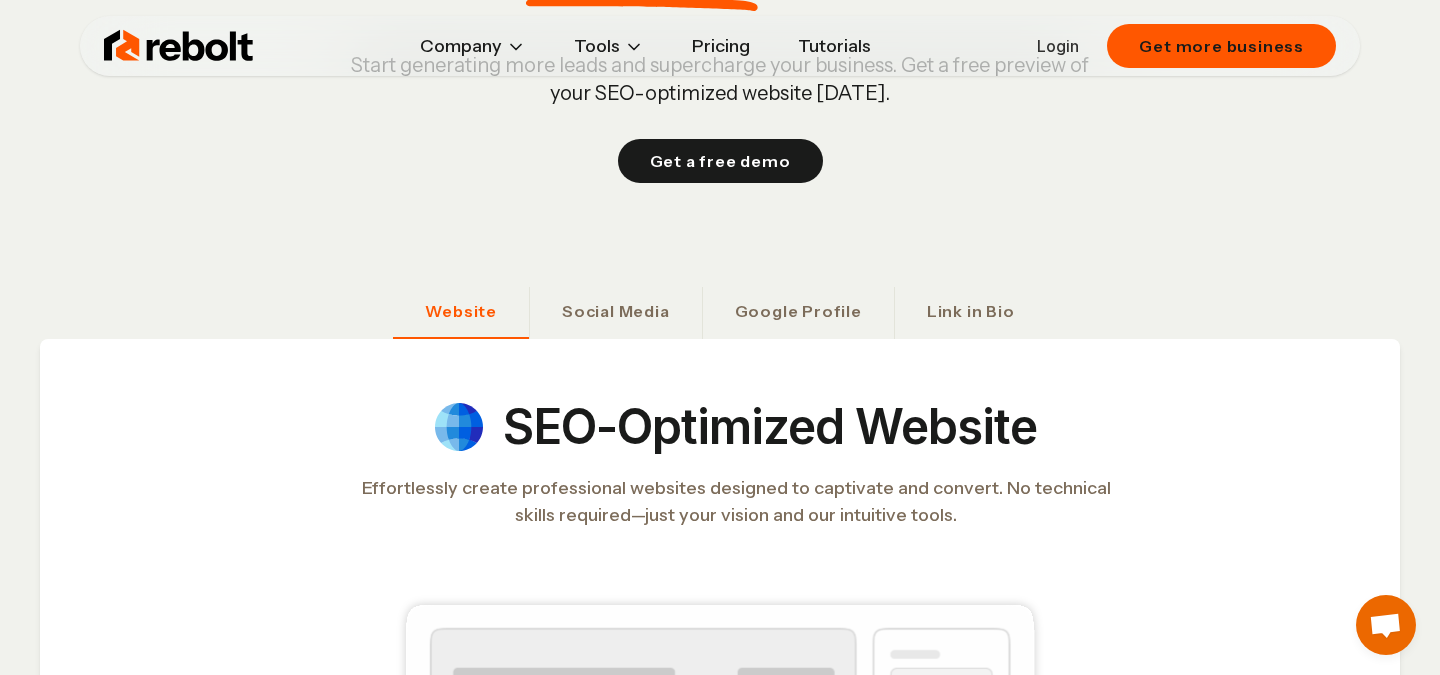 scroll, scrollTop: 522, scrollLeft: 0, axis: vertical 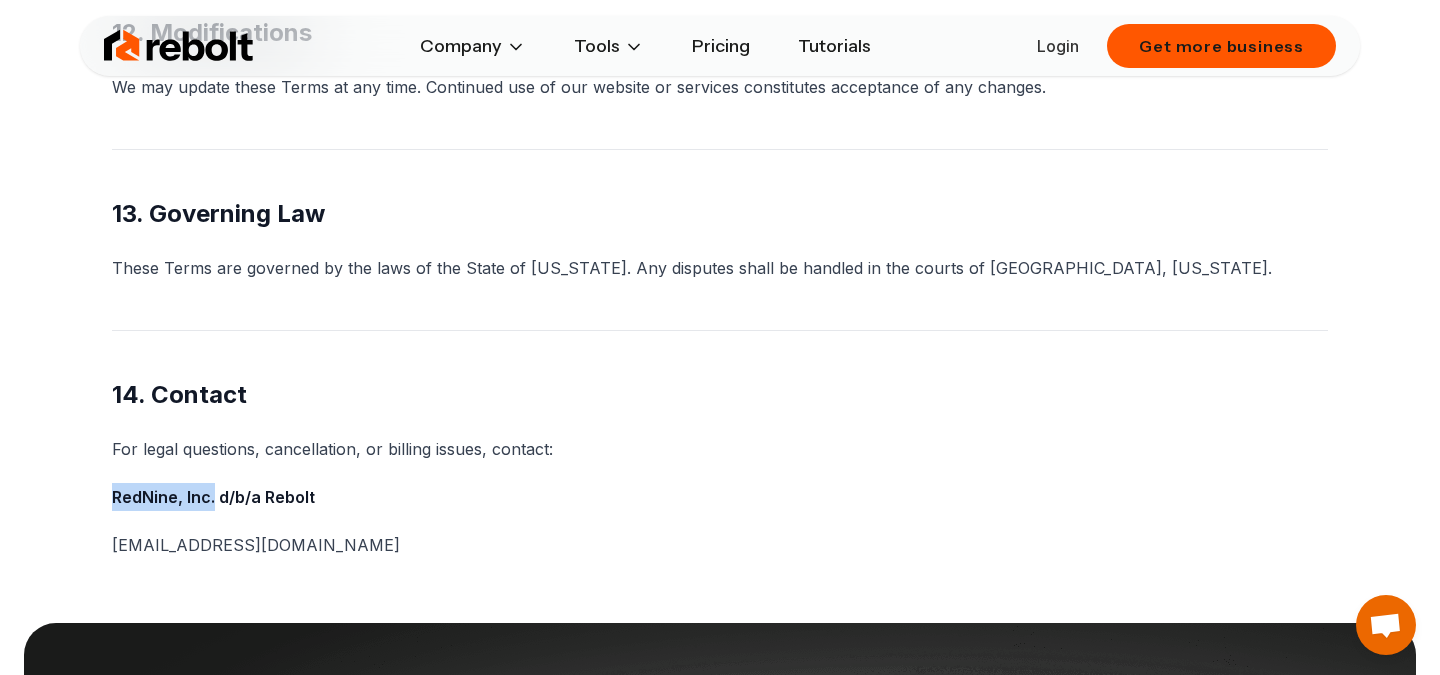 drag, startPoint x: 119, startPoint y: 462, endPoint x: 212, endPoint y: 475, distance: 93.904205 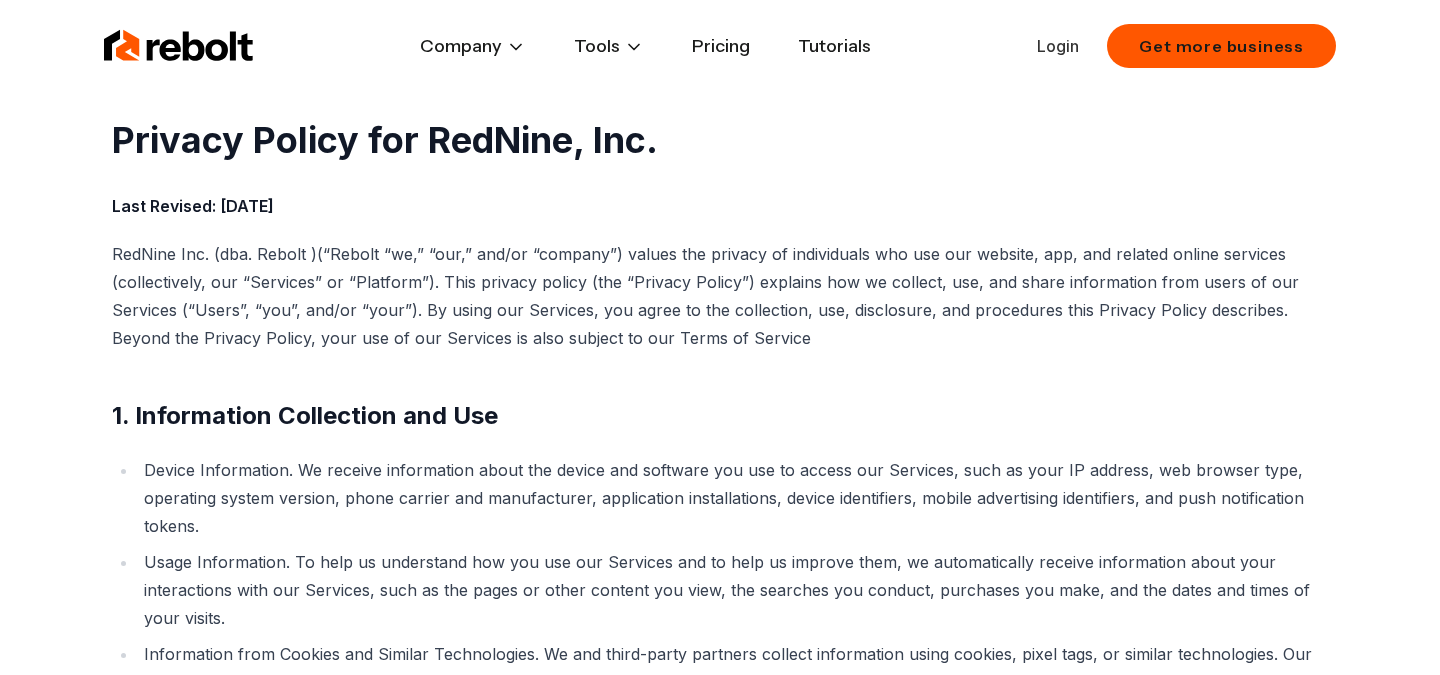 scroll, scrollTop: 0, scrollLeft: 0, axis: both 